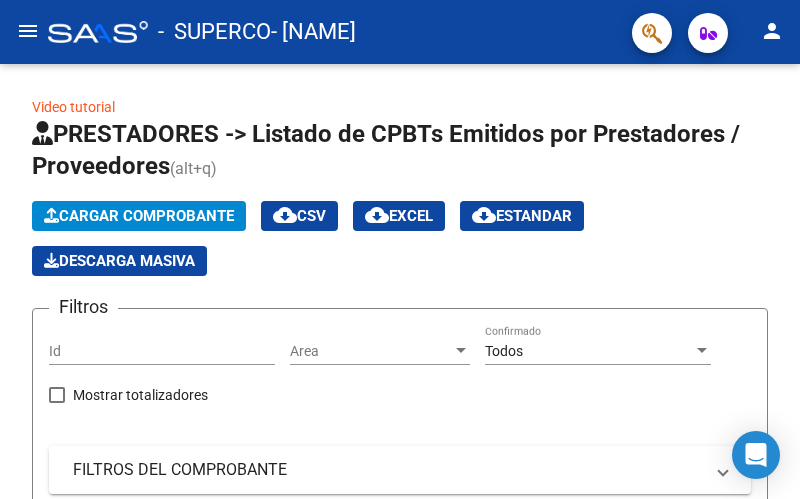 scroll, scrollTop: 0, scrollLeft: 0, axis: both 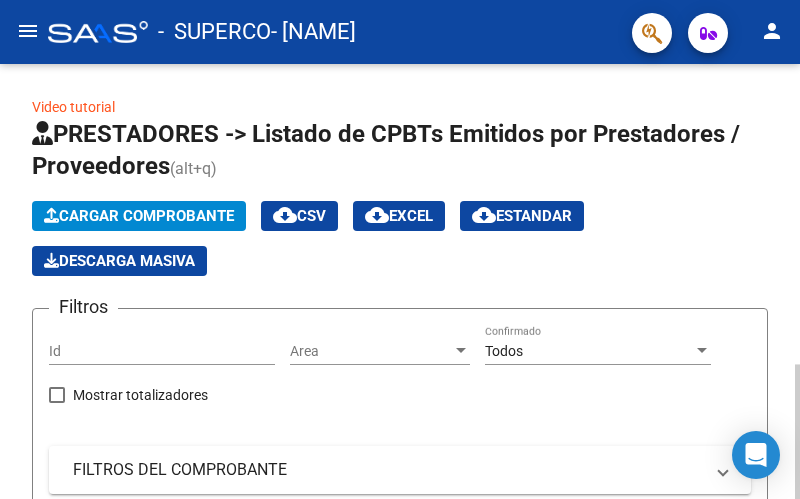 click on "Cargar Comprobante" 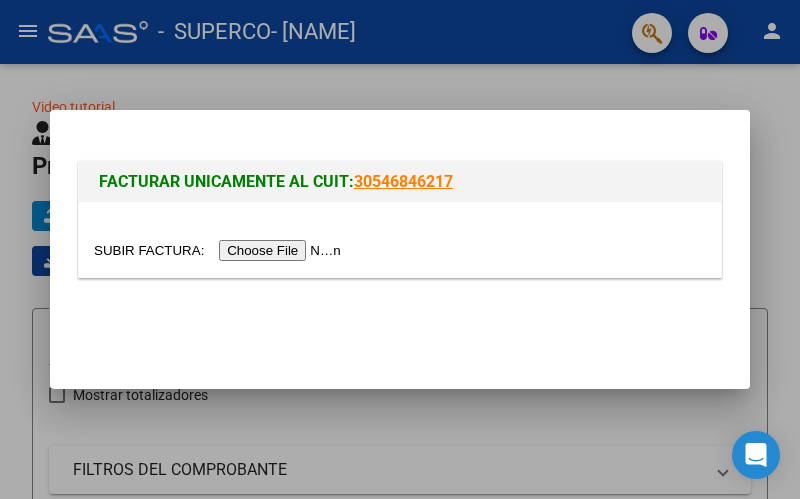 click at bounding box center [220, 250] 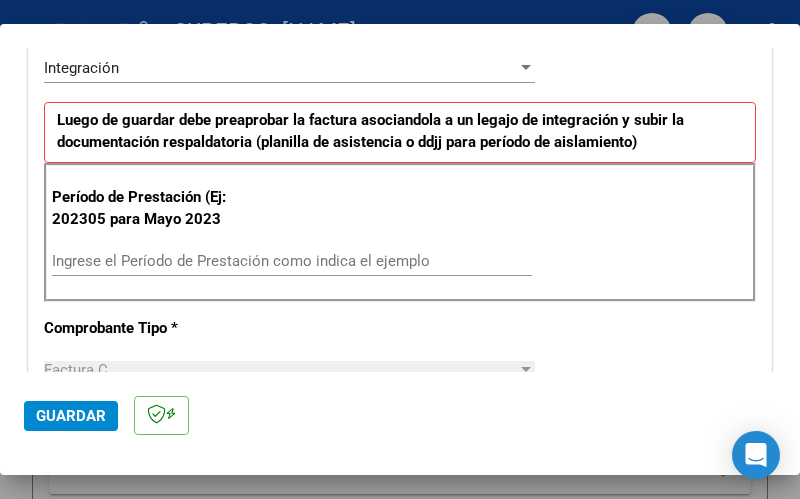 scroll, scrollTop: 478, scrollLeft: 0, axis: vertical 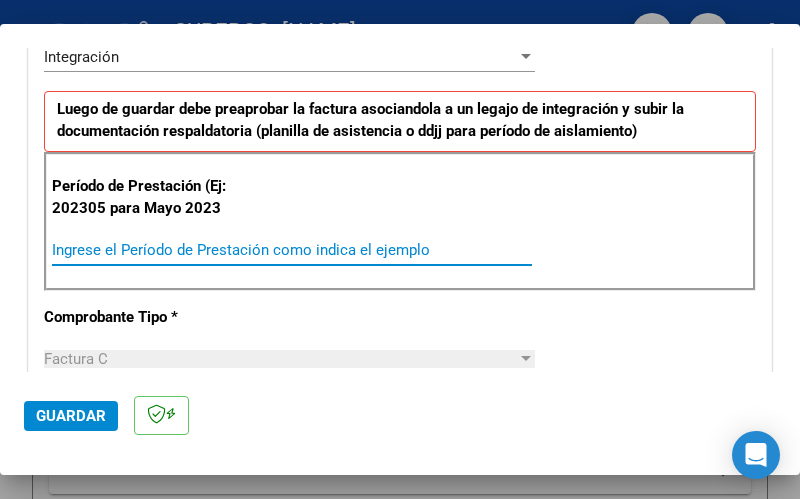 click on "Ingrese el Período de Prestación como indica el ejemplo" at bounding box center [292, 250] 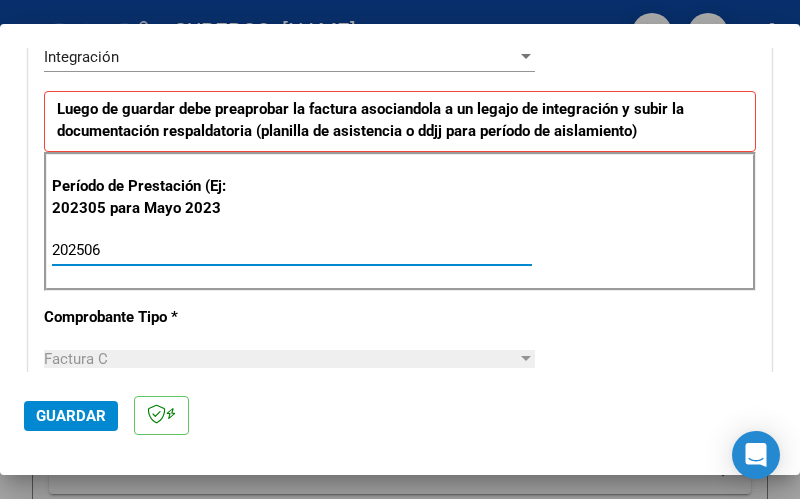 type on "202506" 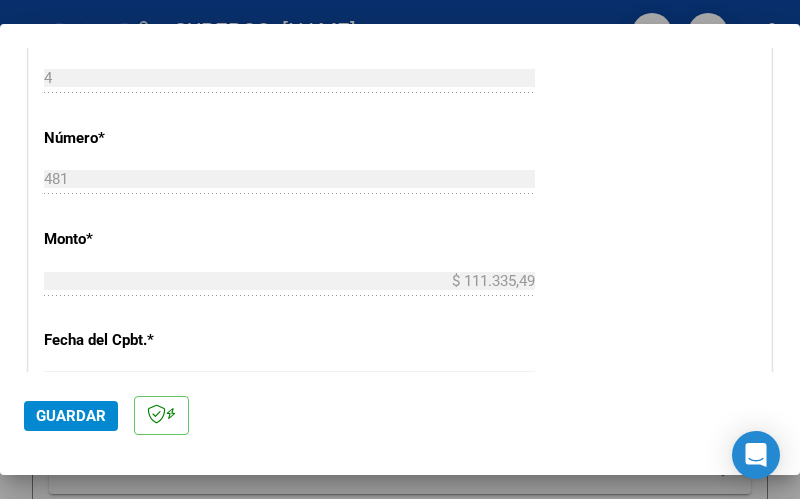 scroll, scrollTop: 871, scrollLeft: 0, axis: vertical 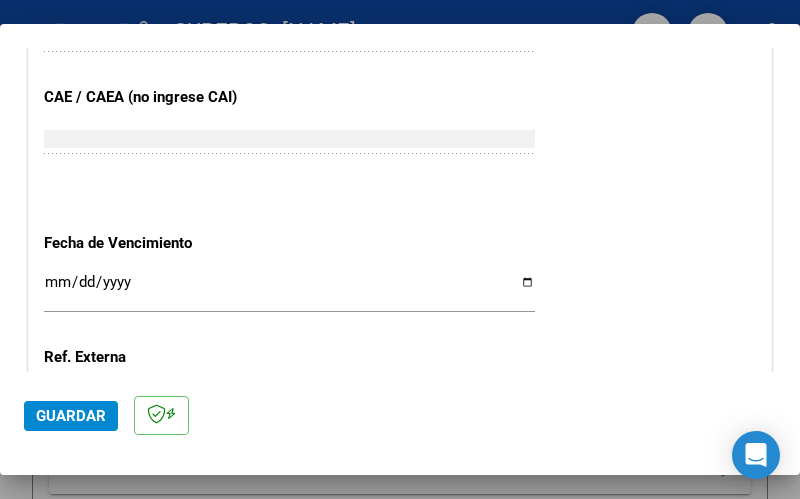 click on "Ingresar la fecha" at bounding box center (289, 290) 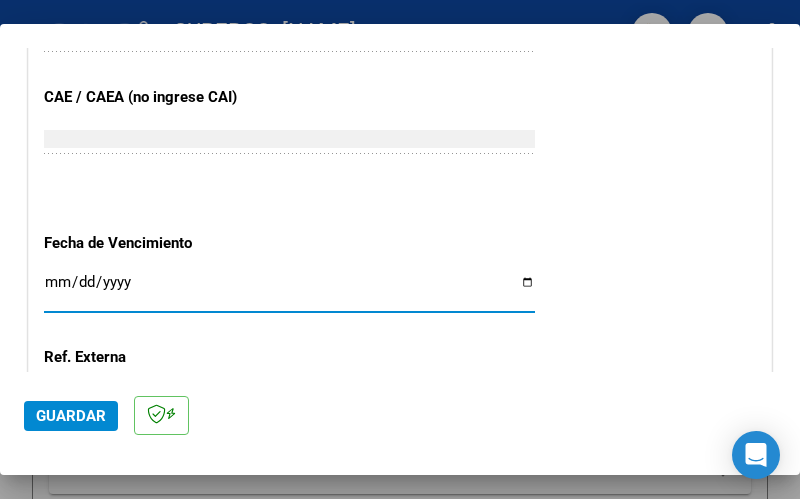 type on "2025-08-11" 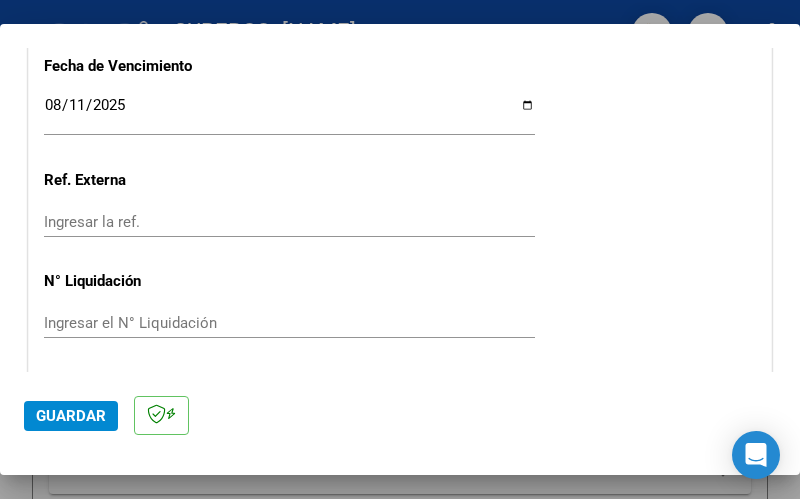 scroll, scrollTop: 1435, scrollLeft: 0, axis: vertical 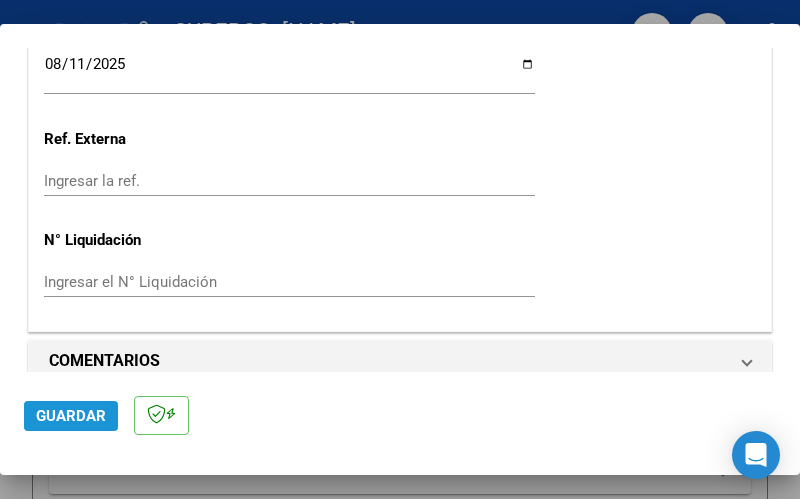 click on "Guardar" 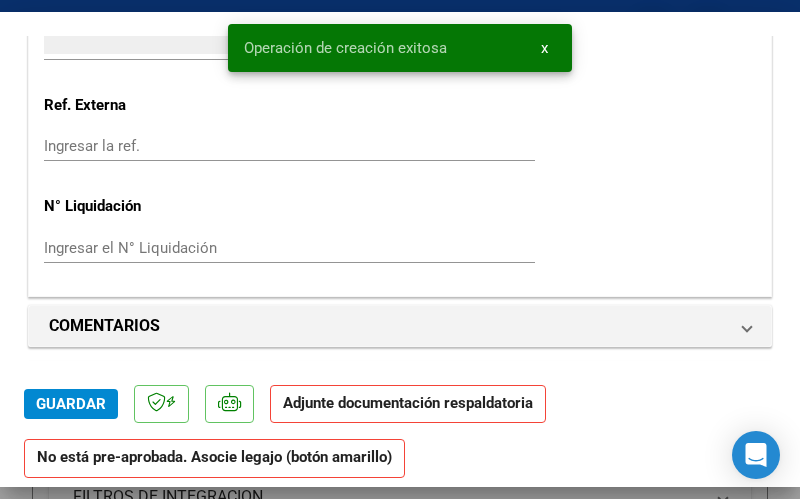 scroll, scrollTop: 0, scrollLeft: 0, axis: both 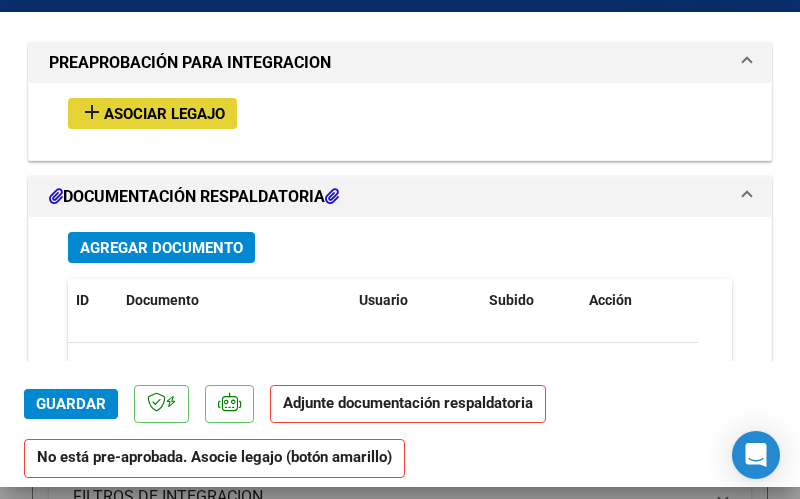 click on "Asociar Legajo" at bounding box center (164, 114) 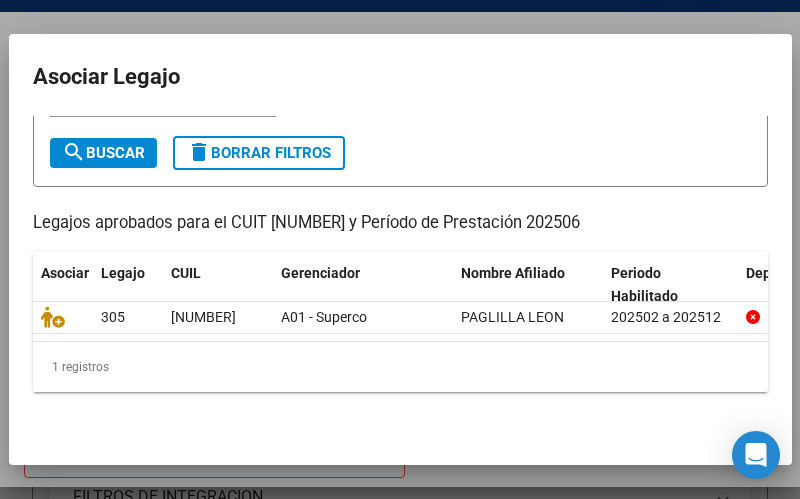 scroll, scrollTop: 136, scrollLeft: 0, axis: vertical 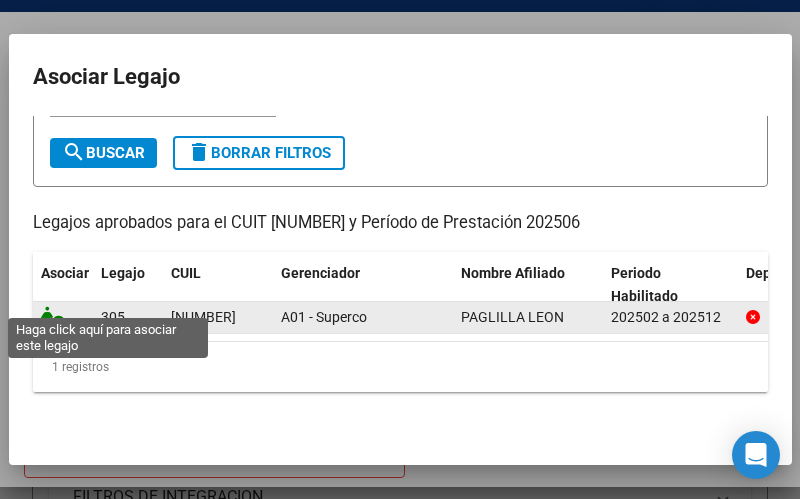 click 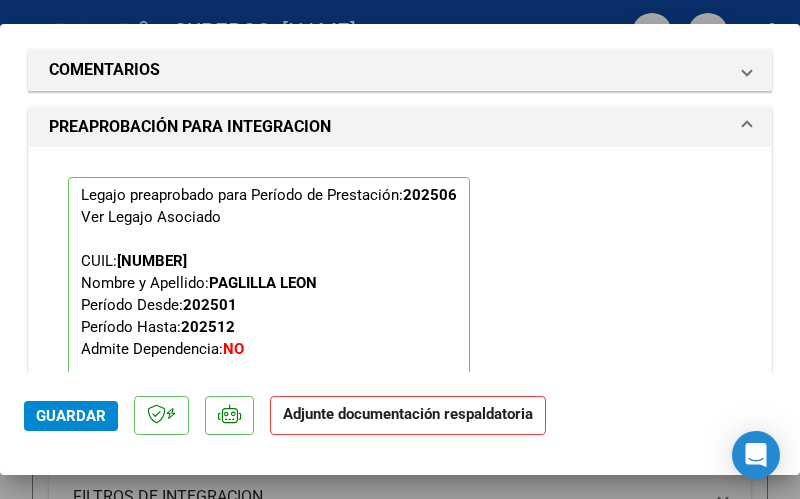 scroll, scrollTop: 1845, scrollLeft: 0, axis: vertical 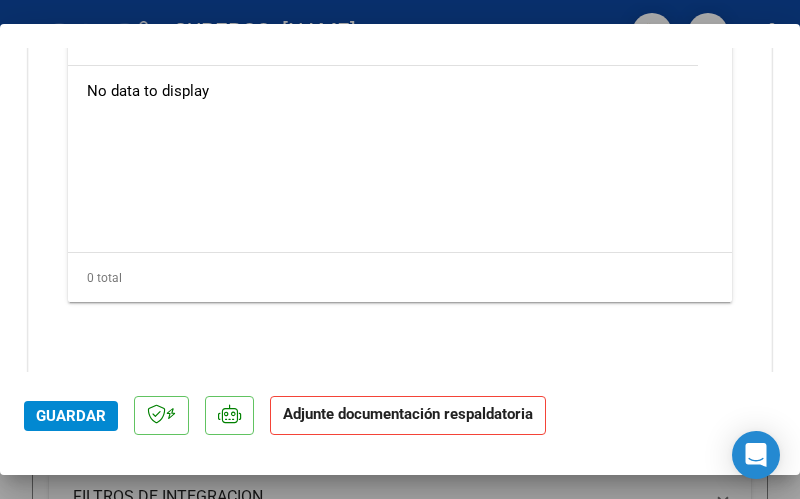 click on "Adjunte documentación respaldatoria" 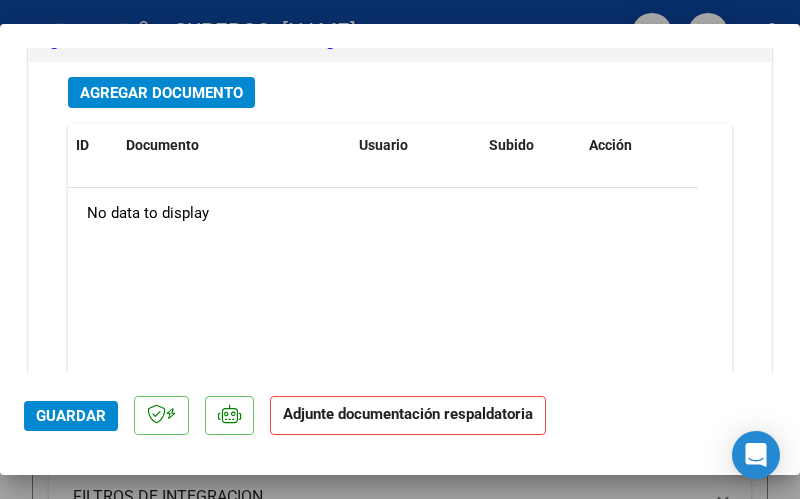 scroll, scrollTop: 2290, scrollLeft: 0, axis: vertical 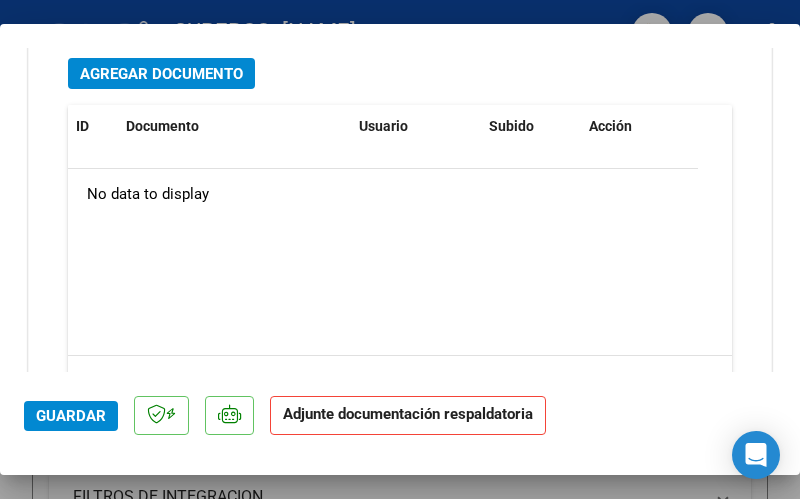 click on "Guardar" 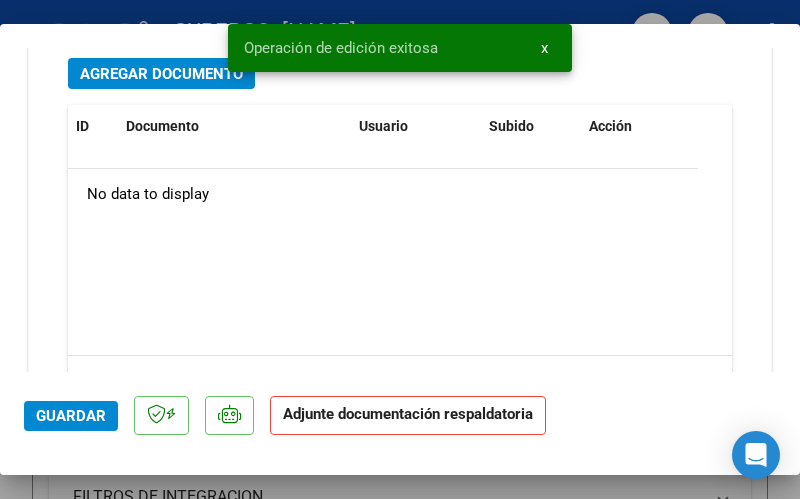 click on "Adjunte documentación respaldatoria" 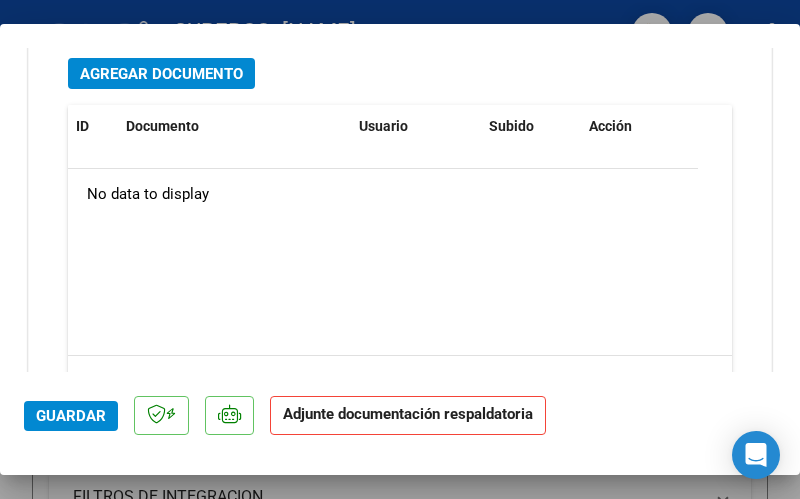 scroll, scrollTop: 2393, scrollLeft: 0, axis: vertical 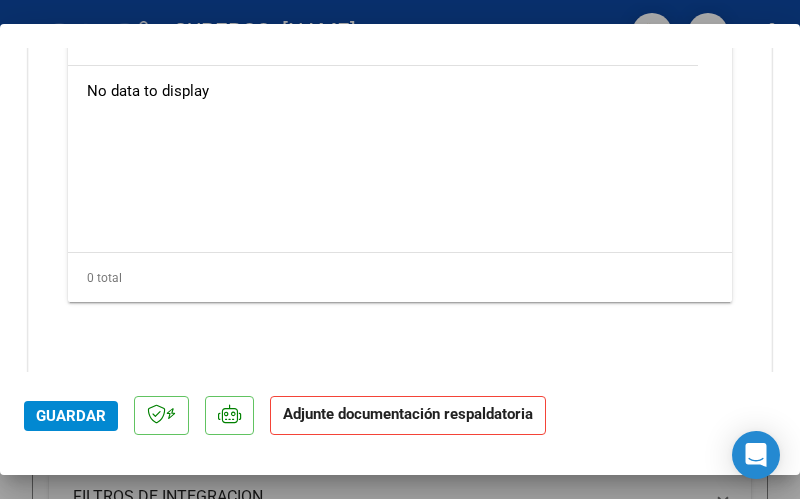click on "Adjunte documentación respaldatoria" 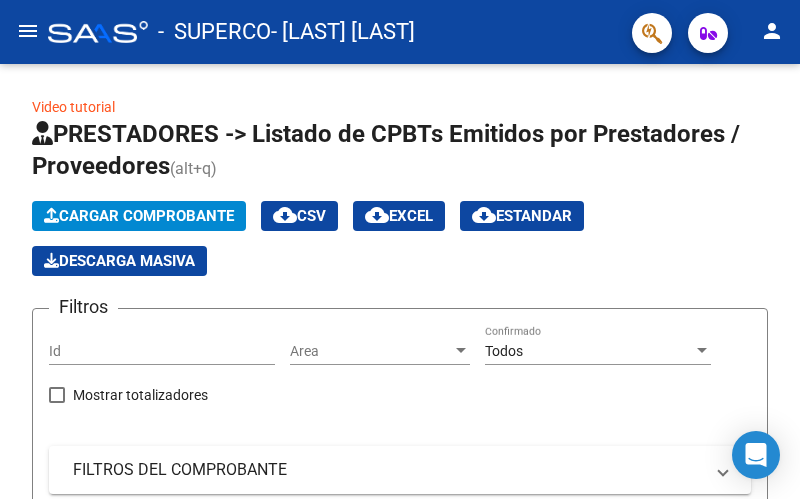 click on "Cargar Comprobante" 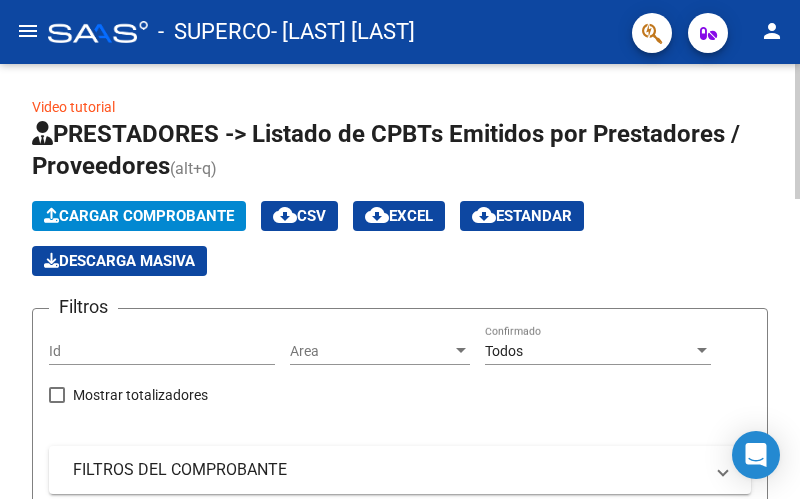 click 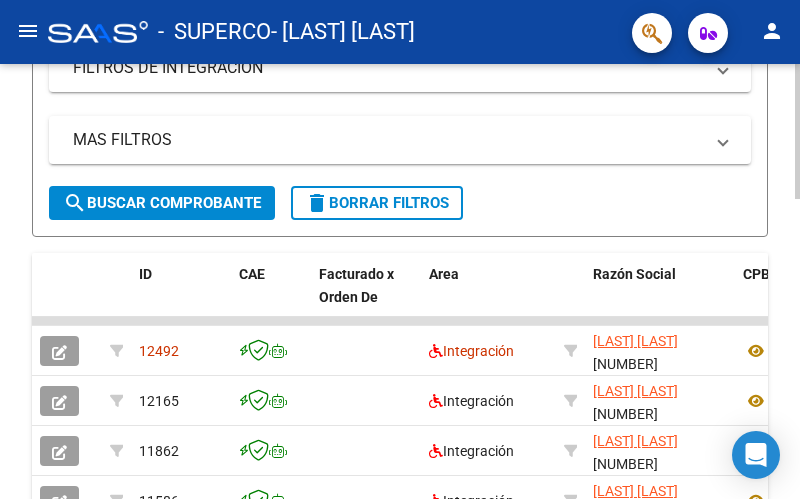 scroll, scrollTop: 487, scrollLeft: 0, axis: vertical 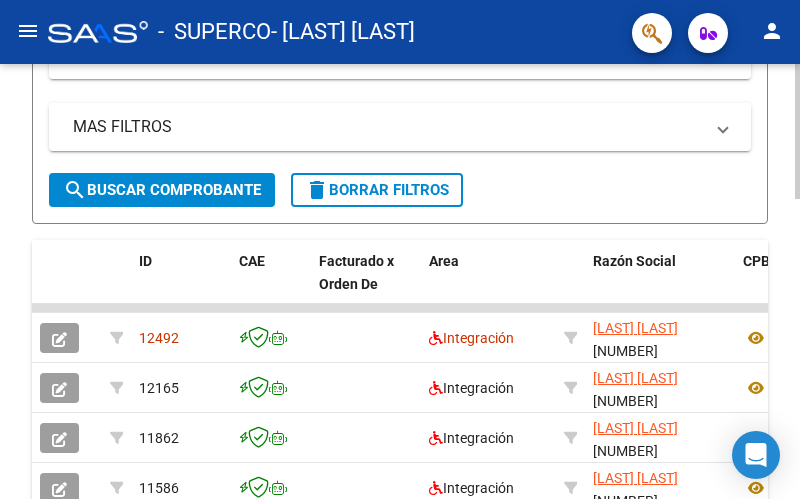 click 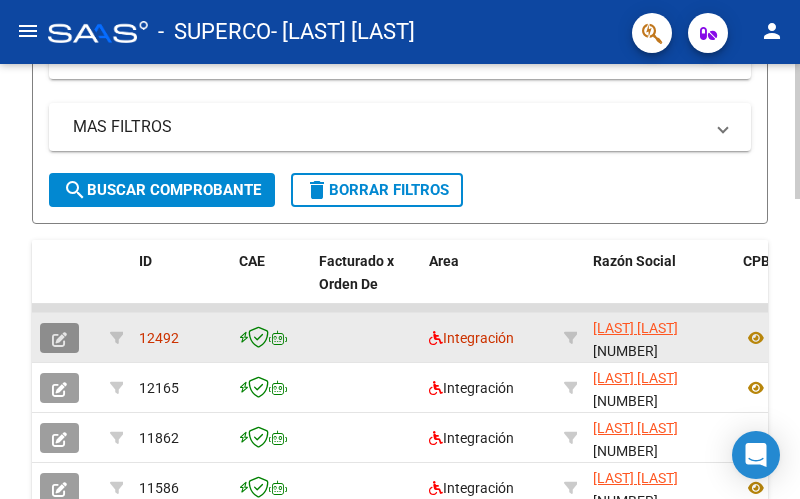 click 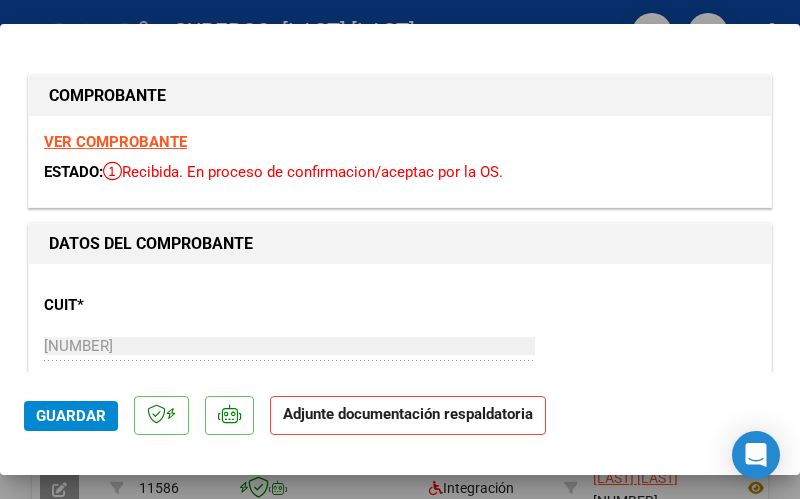 click on "Adjunte documentación respaldatoria" 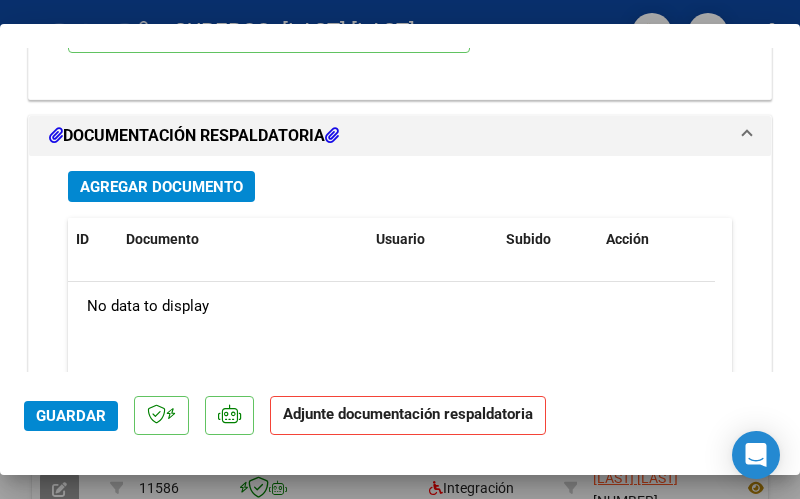 scroll, scrollTop: 2210, scrollLeft: 0, axis: vertical 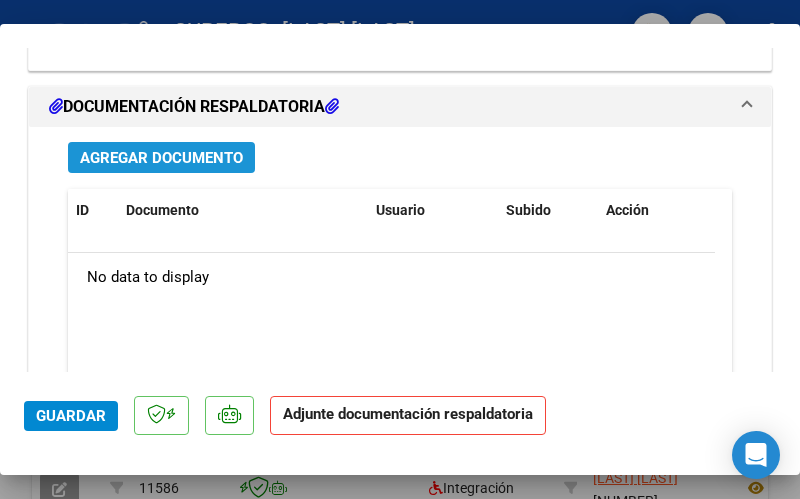 click on "Agregar Documento" at bounding box center [161, 158] 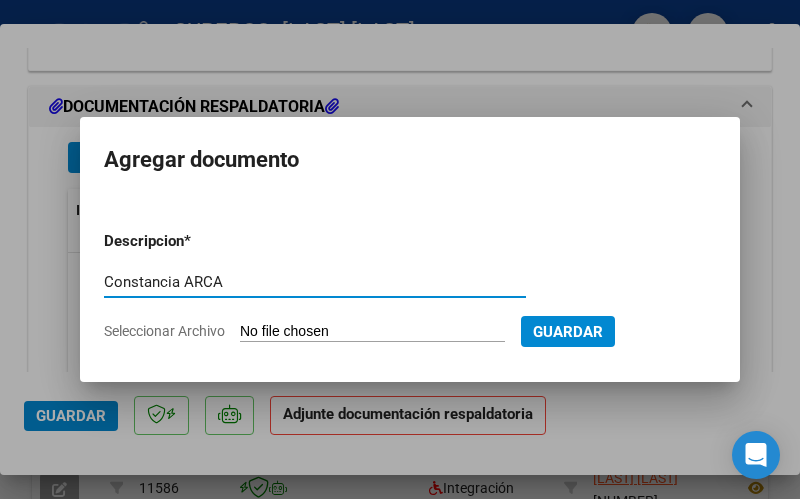 type on "Constancia ARCA" 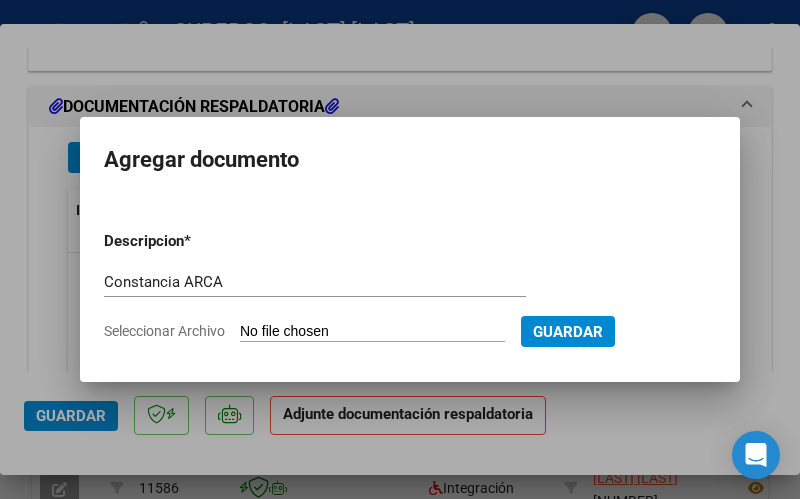 click on "Seleccionar Archivo" at bounding box center (372, 332) 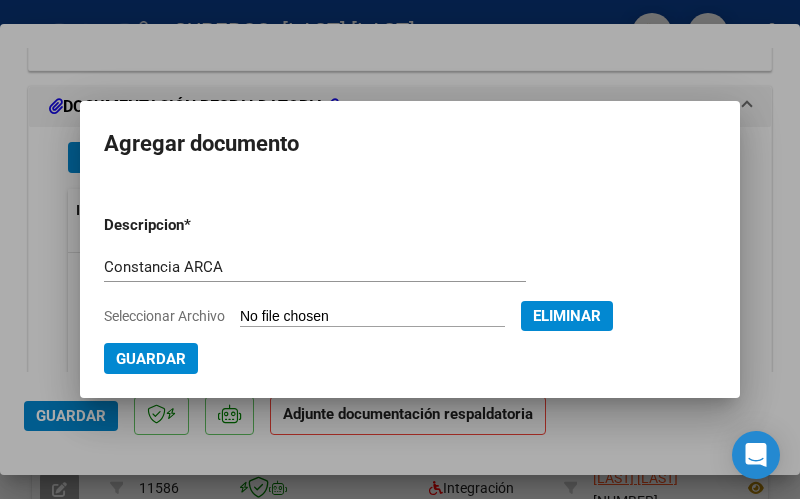 click on "Guardar" at bounding box center (151, 359) 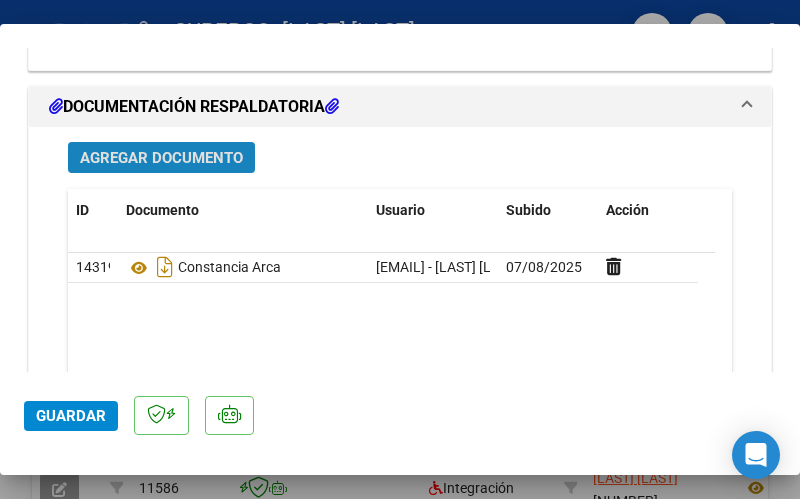 click on "Agregar Documento" at bounding box center [161, 158] 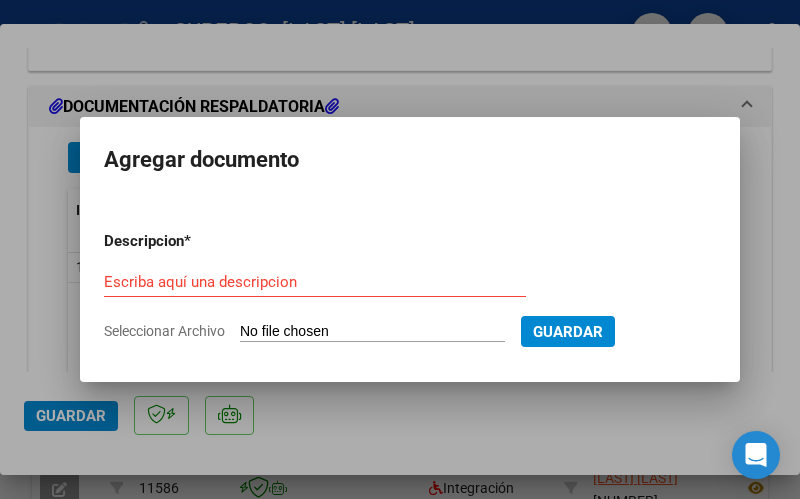 click on "Seleccionar Archivo" at bounding box center (372, 332) 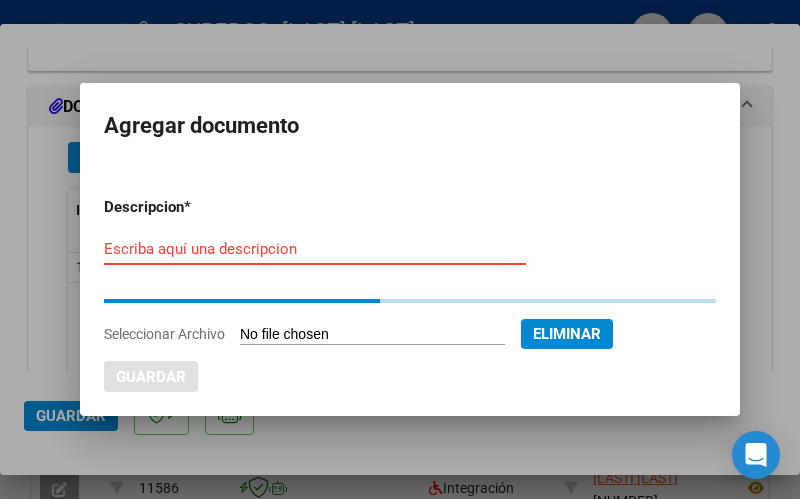 click on "Escriba aquí una descripcion" at bounding box center (315, 249) 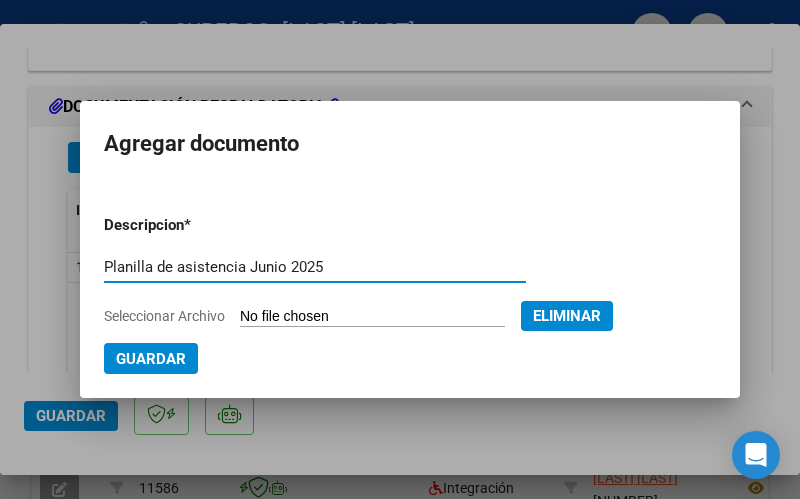 type on "Planilla de asistencia Junio 2025" 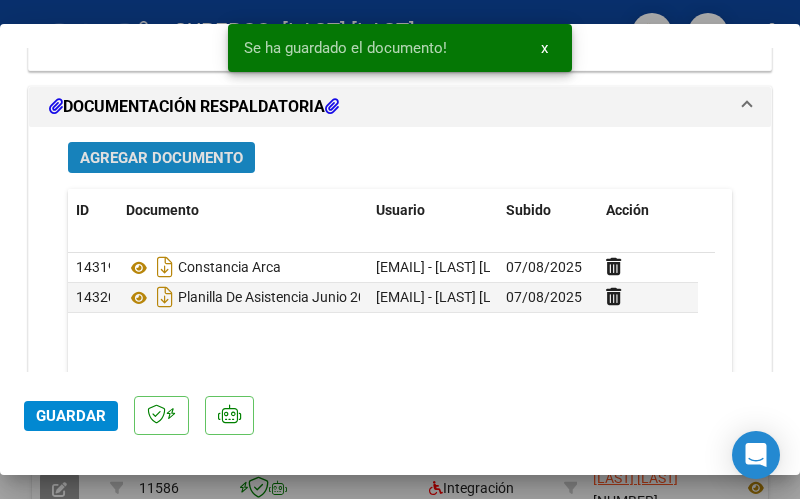 click on "Agregar Documento" at bounding box center (161, 158) 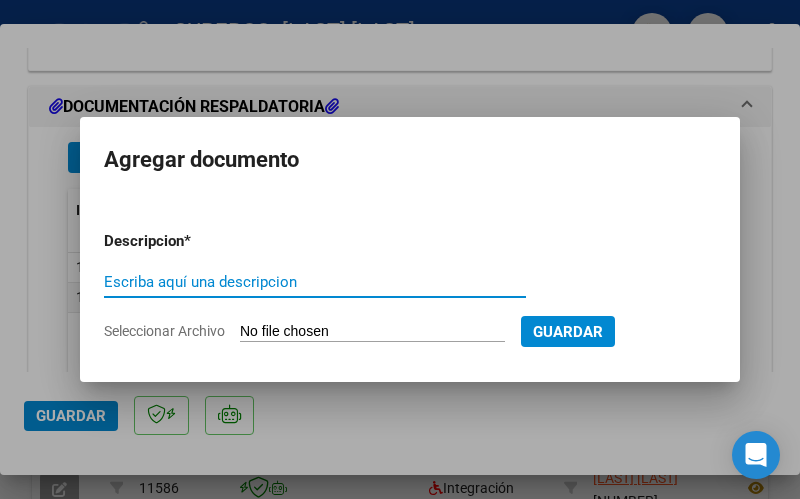 click on "Seleccionar Archivo" at bounding box center (372, 332) 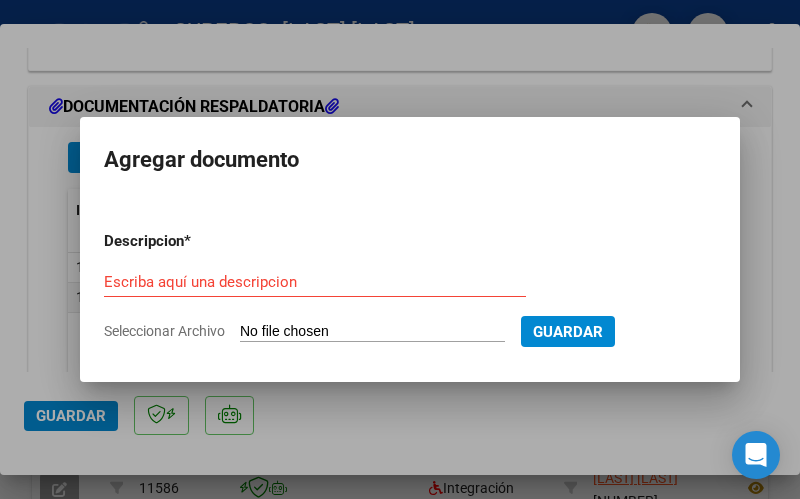 type on "C:\fakepath\Conformidad Junio 2025.jpg" 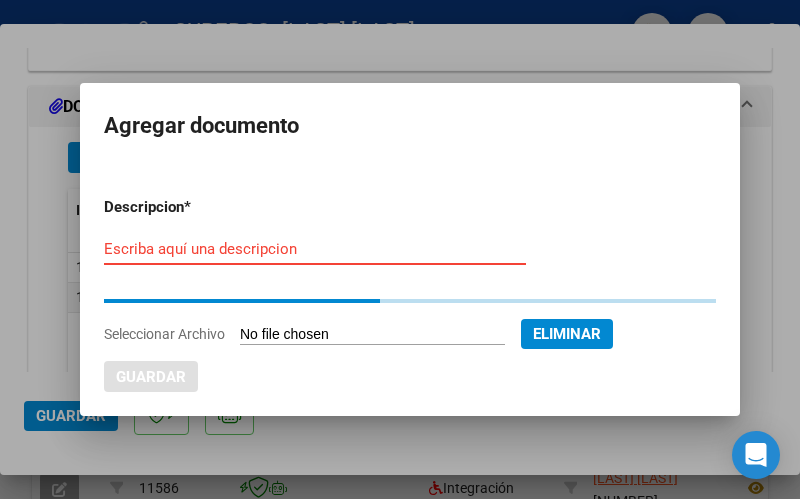click on "Escriba aquí una descripcion" at bounding box center (315, 249) 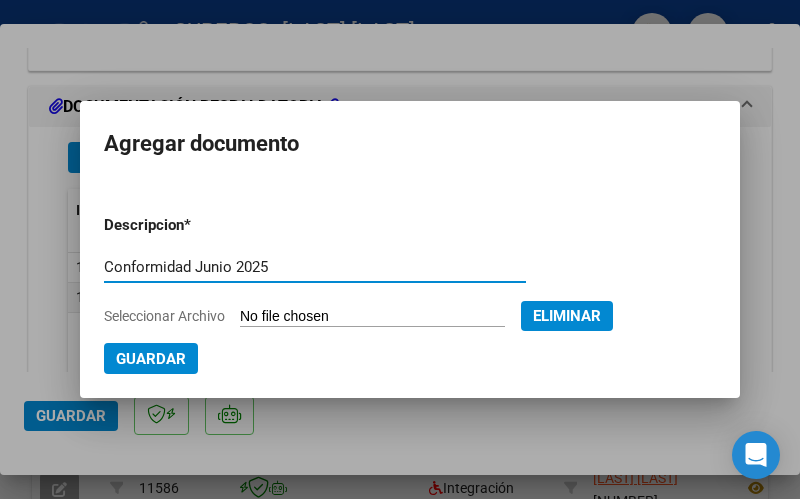 type on "Conformidad Junio 2025" 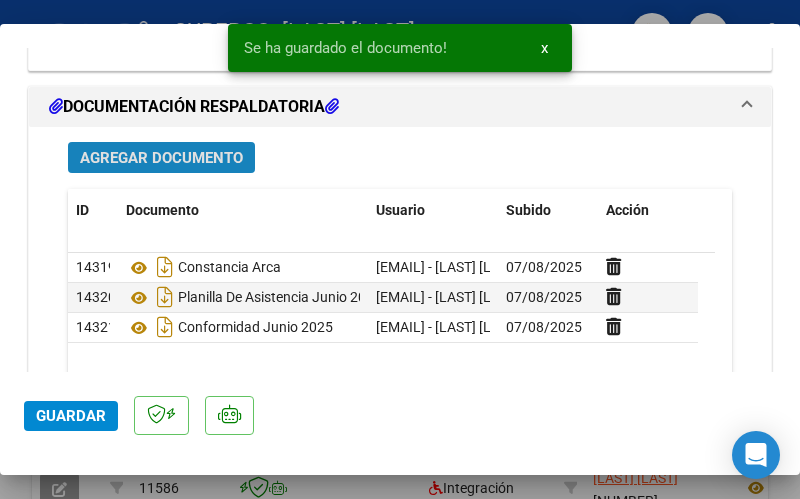 click on "Agregar Documento" at bounding box center (161, 158) 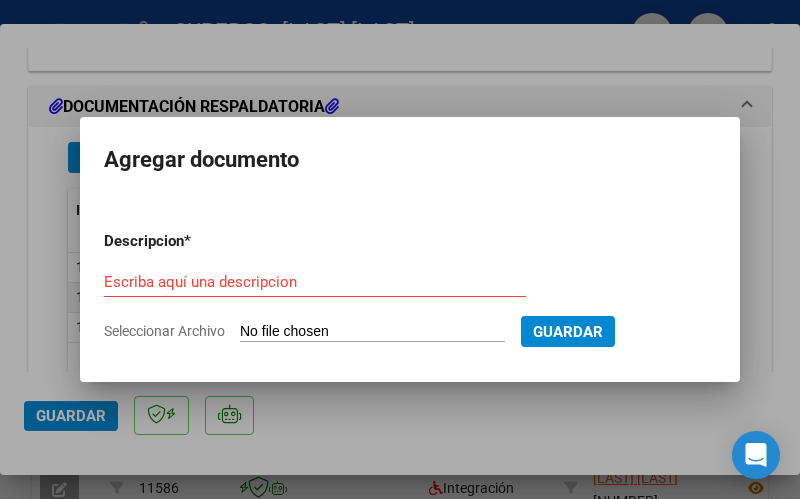 click on "Seleccionar Archivo" at bounding box center [372, 332] 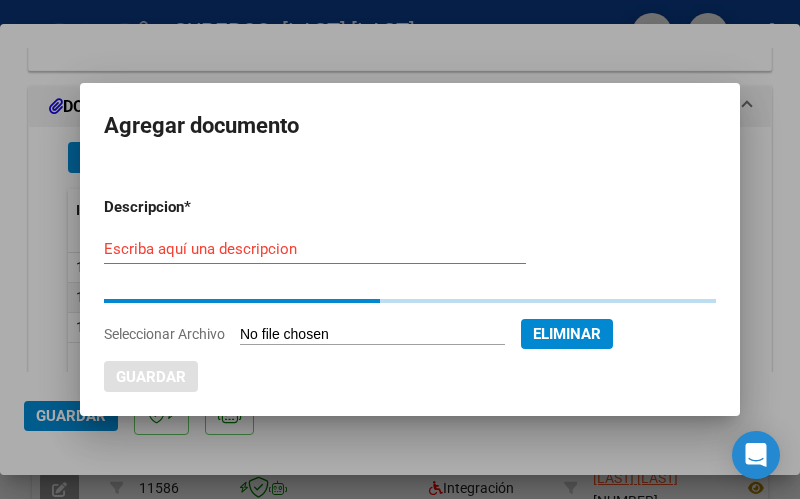click on "Escriba aquí una descripcion" at bounding box center [315, 249] 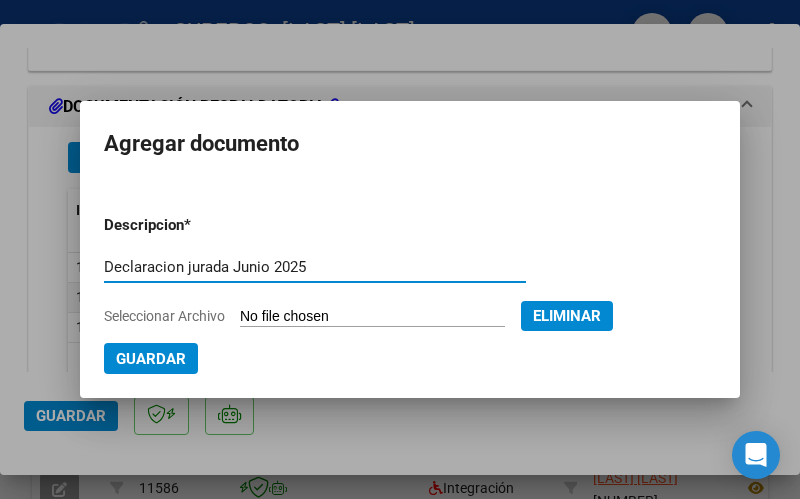 type on "Declaracion jurada Junio 2025" 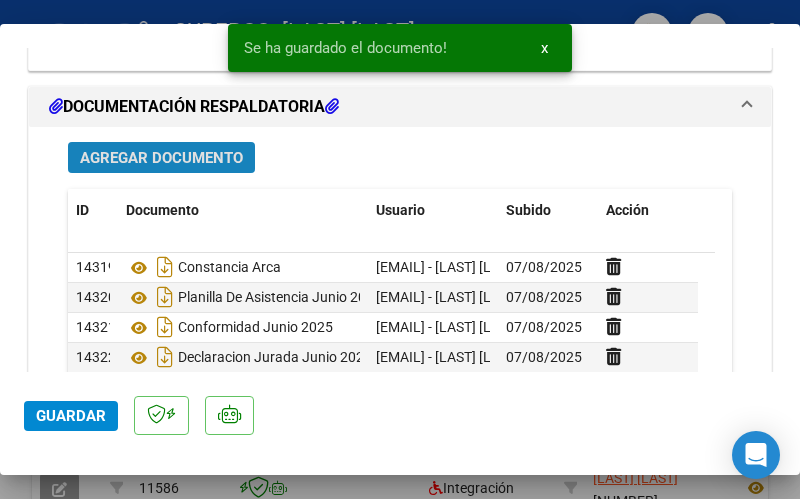 click on "Agregar Documento" at bounding box center (161, 158) 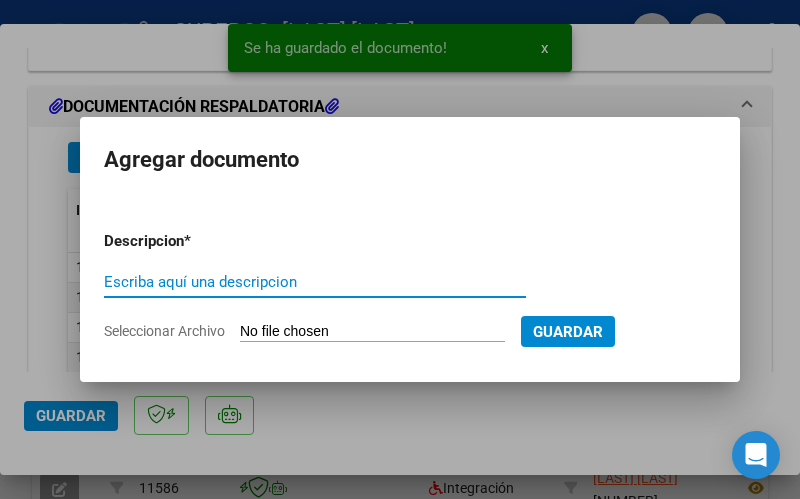 click on "Seleccionar Archivo" at bounding box center (372, 332) 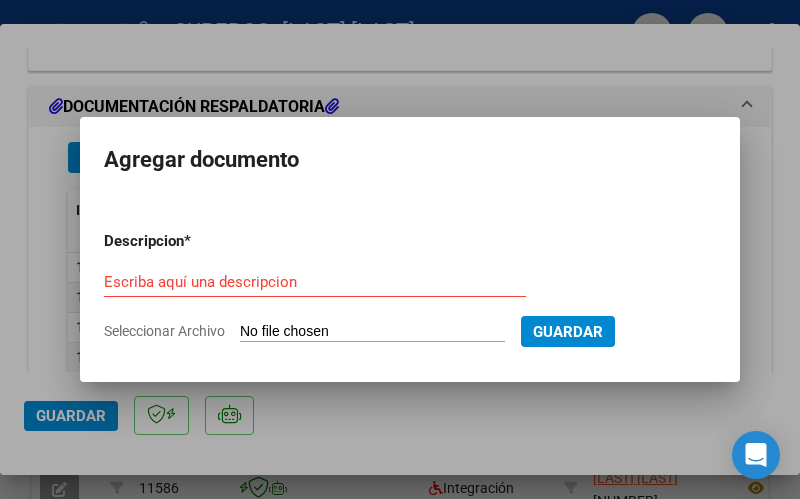 type on "C:\fakepath\Pago seguro profesional Junio.jpg" 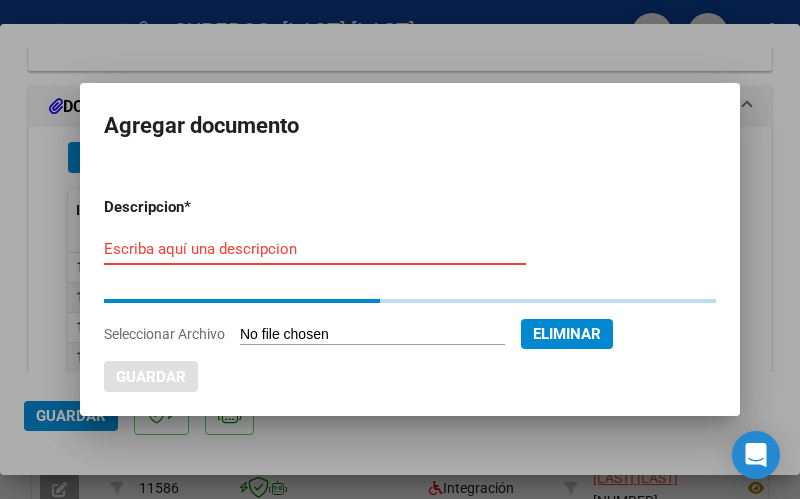 click on "Escriba aquí una descripcion" at bounding box center [315, 249] 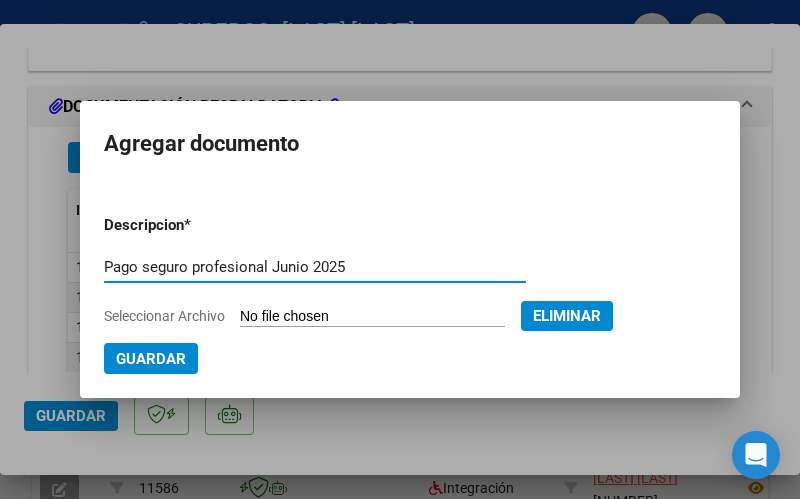type on "Pago seguro profesional Junio 2025" 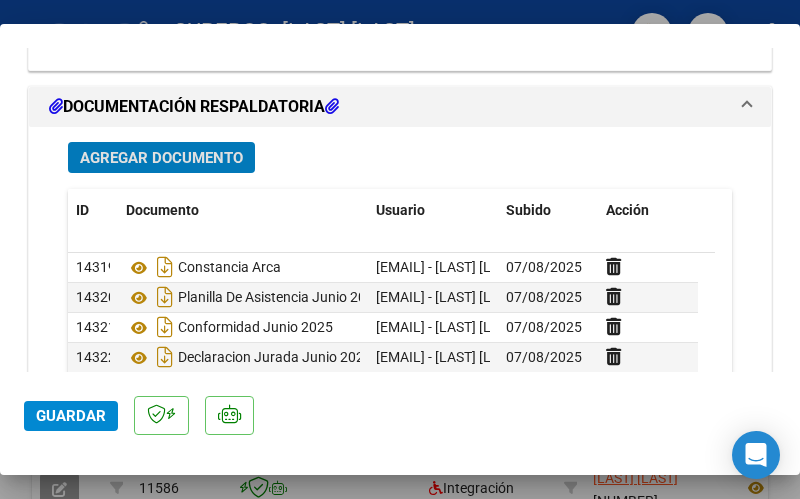 click on "Guardar" 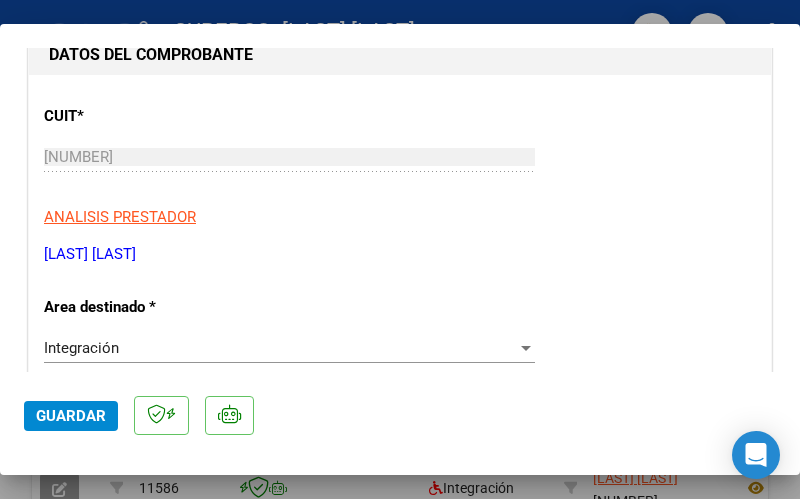scroll, scrollTop: 0, scrollLeft: 0, axis: both 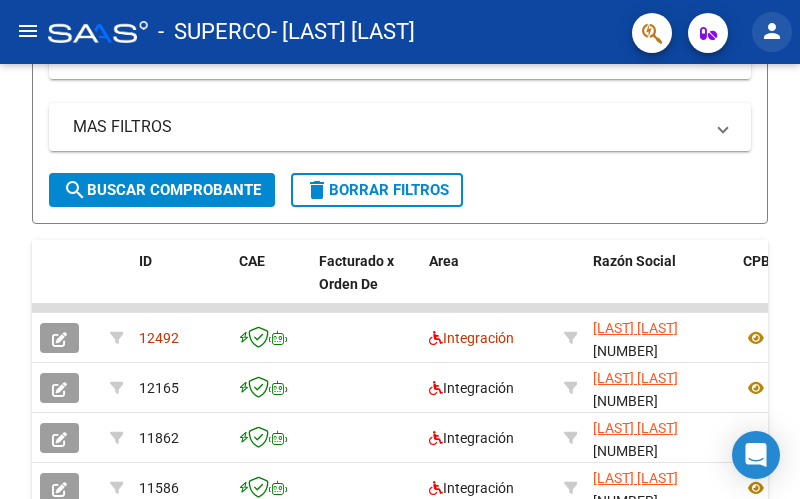 click on "person" 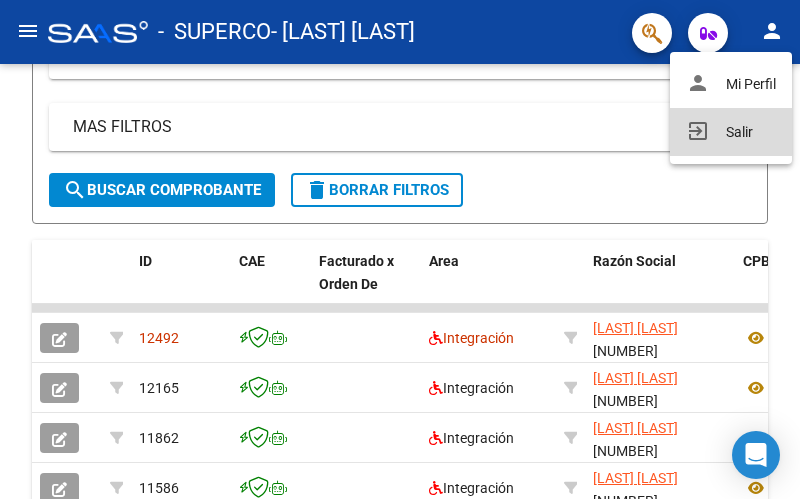 click on "exit_to_app  Salir" at bounding box center [731, 132] 